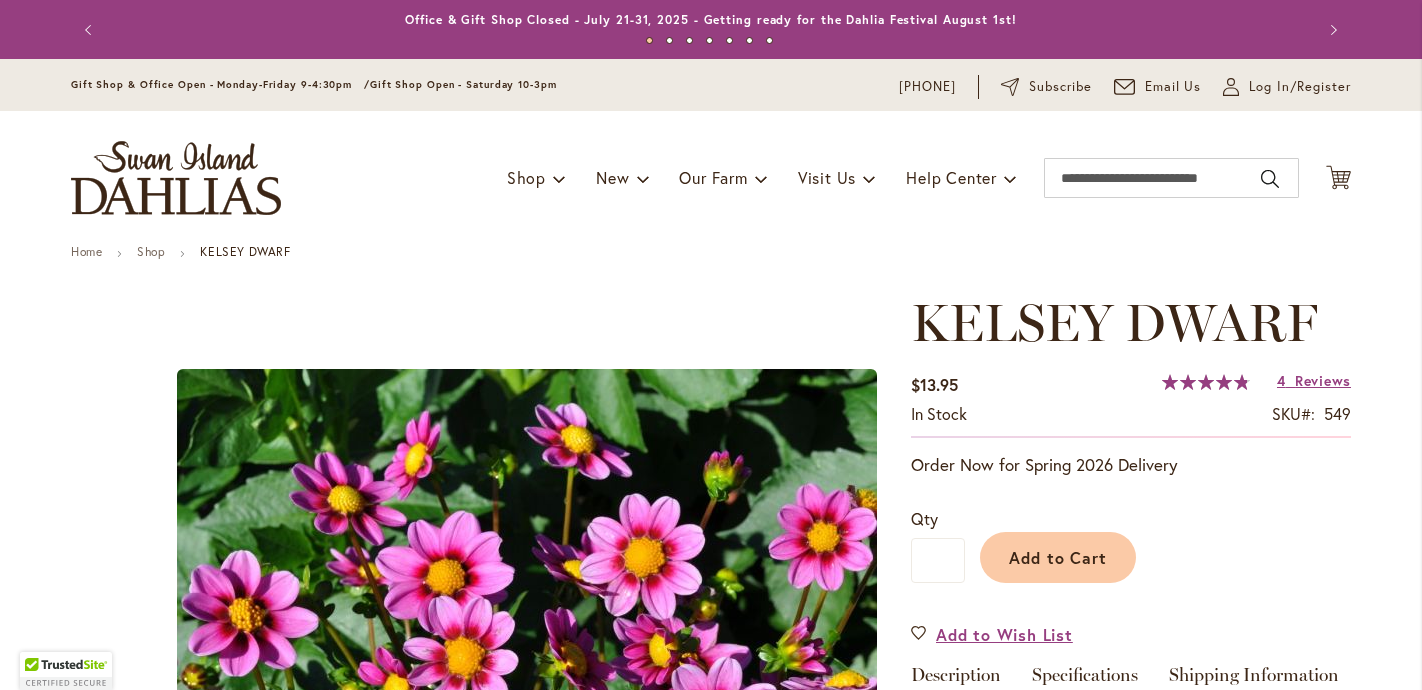 scroll, scrollTop: 0, scrollLeft: 0, axis: both 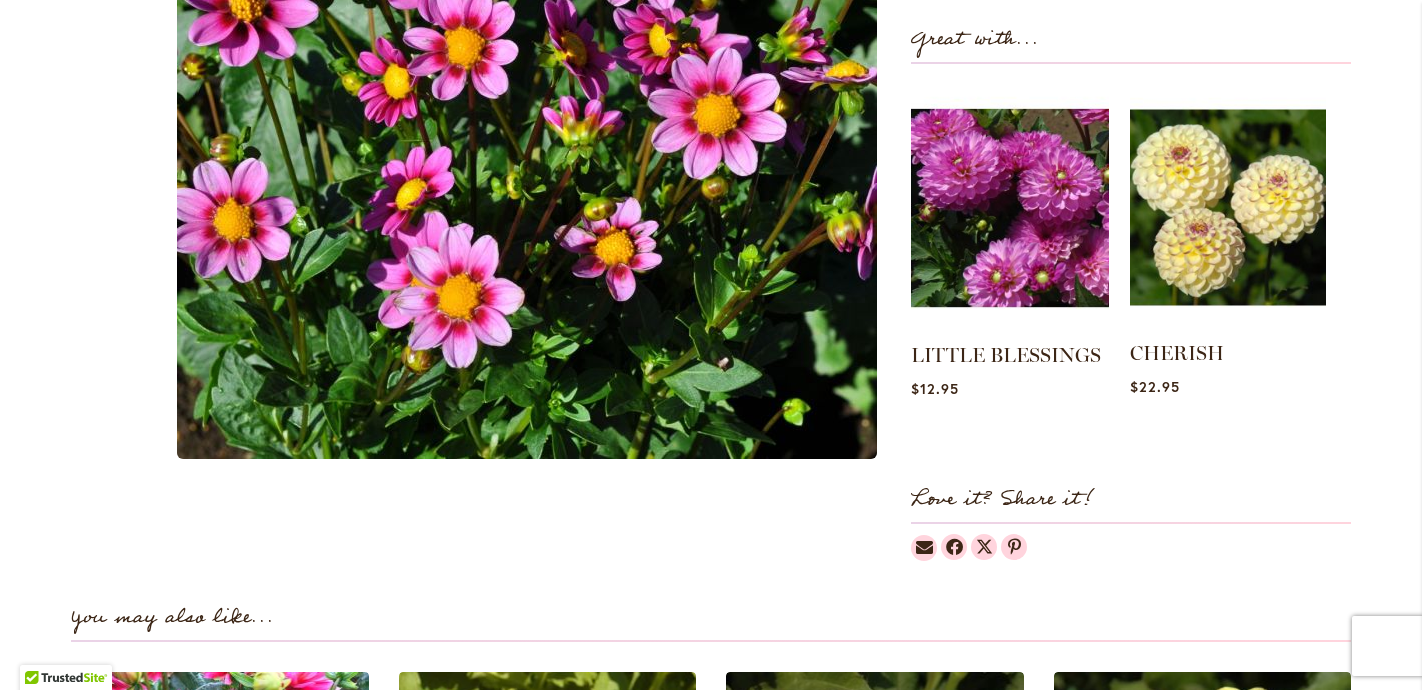 click at bounding box center [1228, 207] 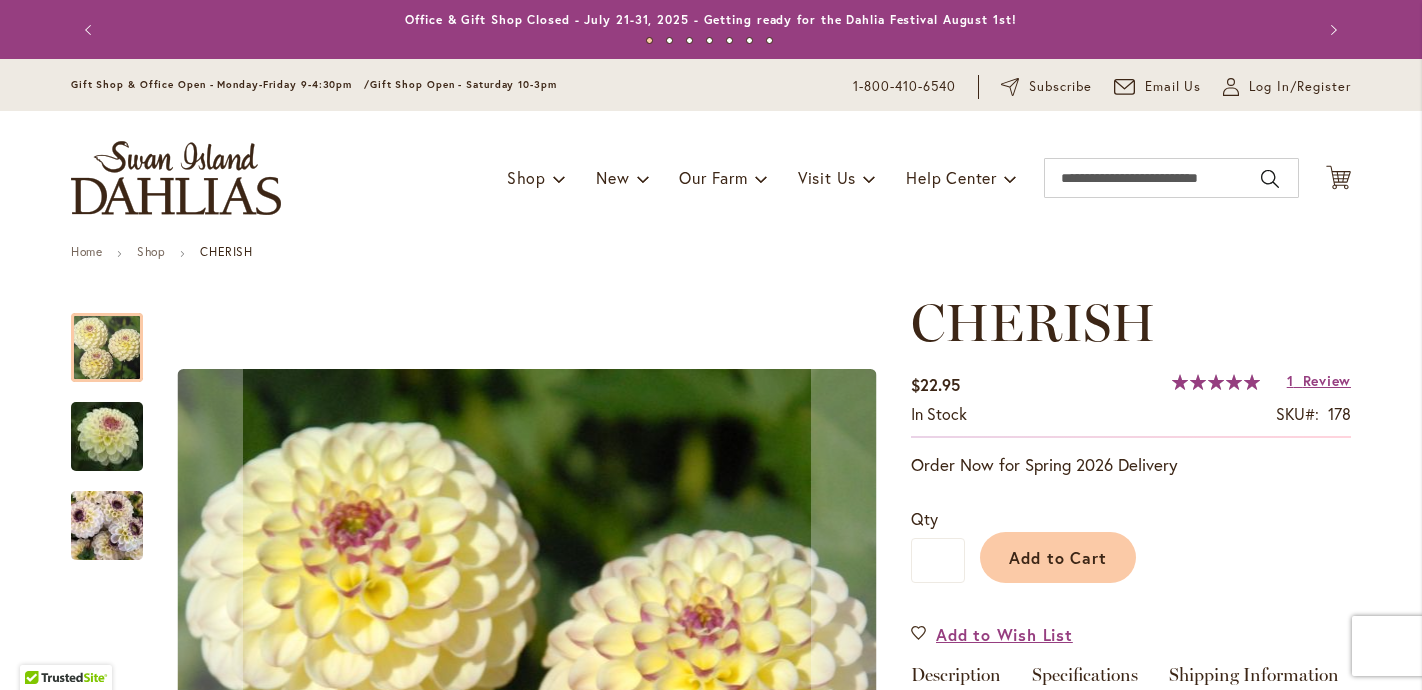 scroll, scrollTop: 0, scrollLeft: 0, axis: both 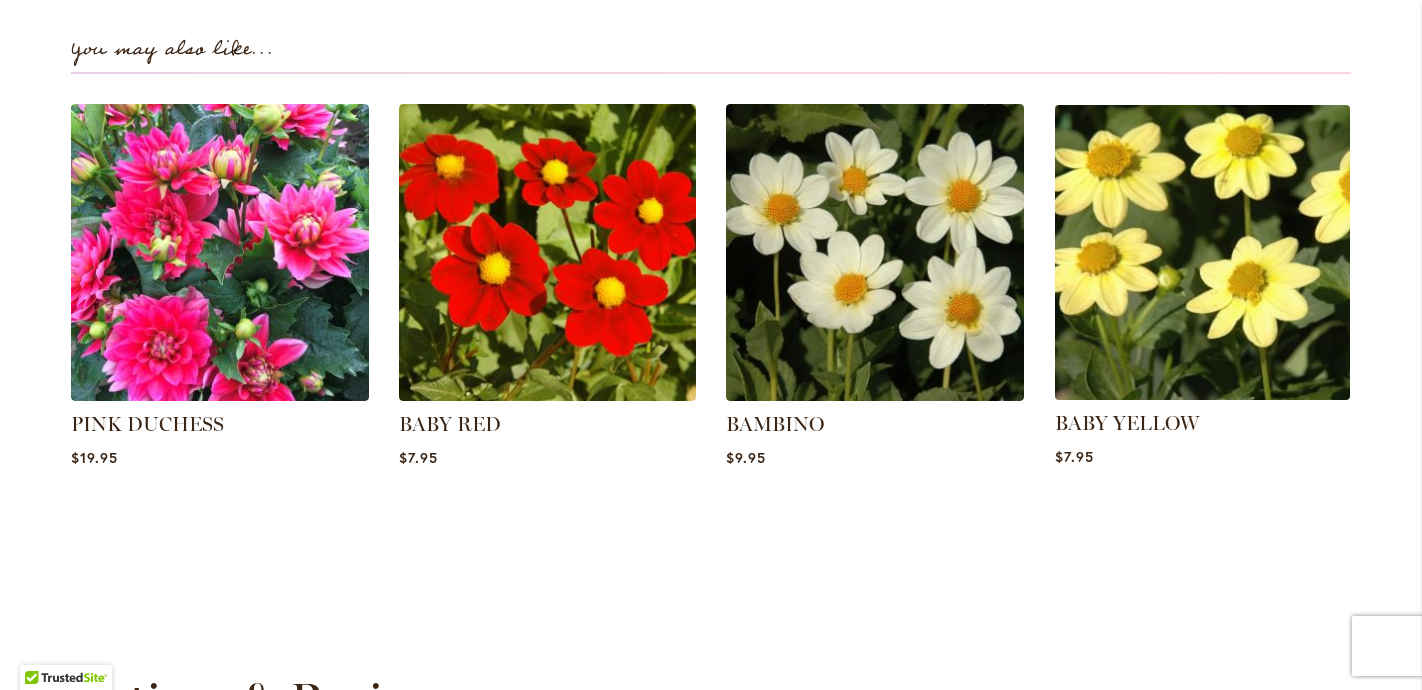 click at bounding box center [1202, 252] 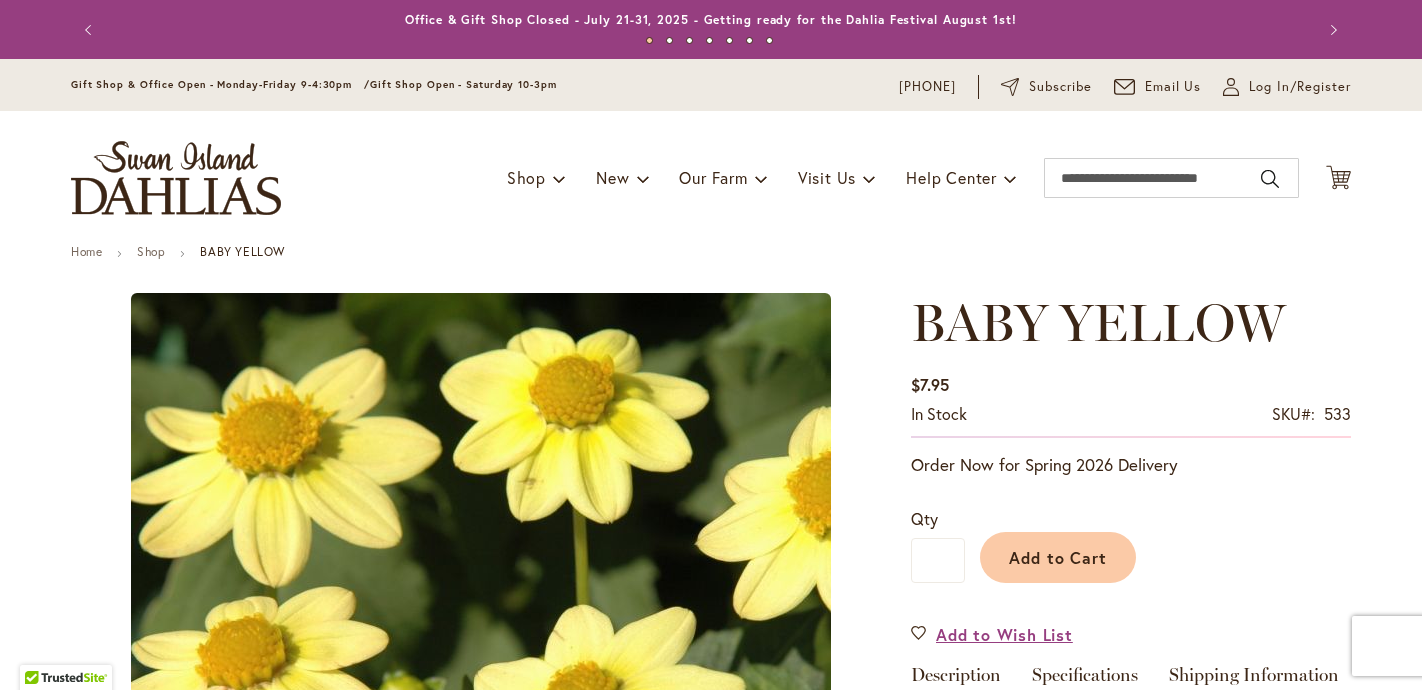scroll, scrollTop: 0, scrollLeft: 0, axis: both 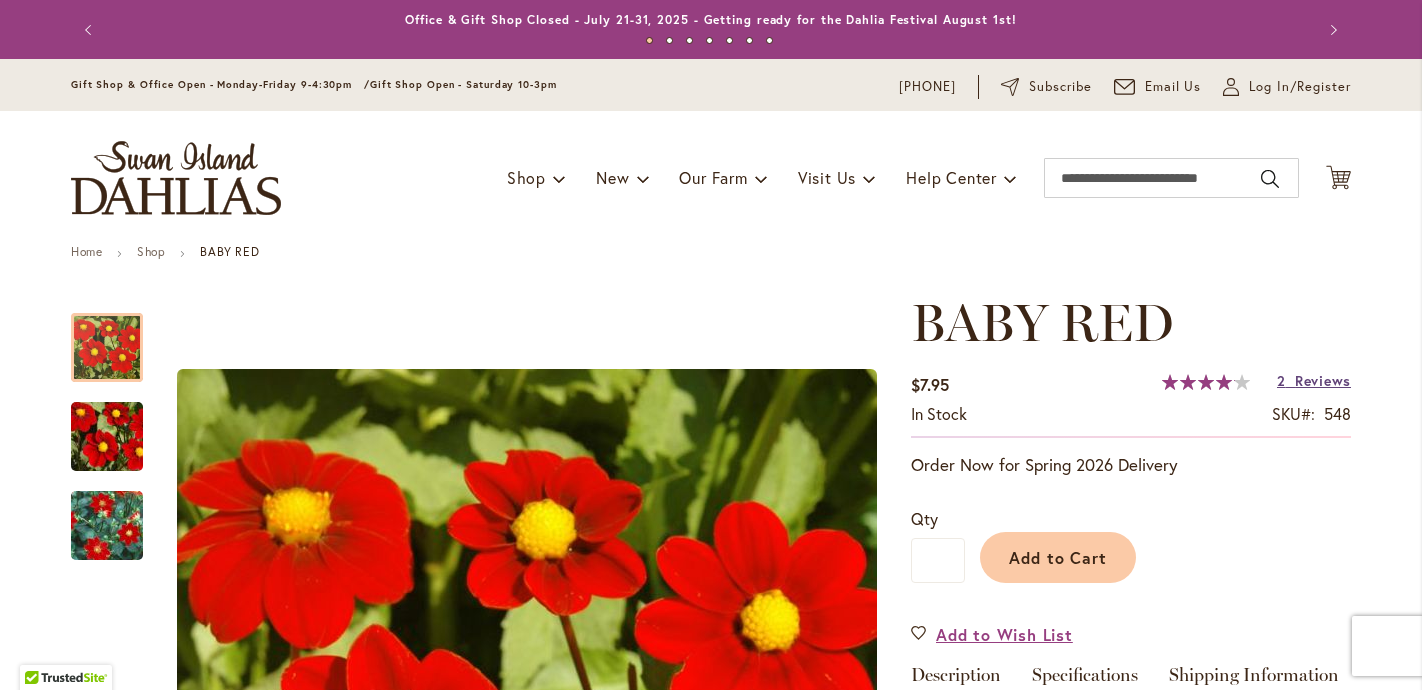 click on "Reviews" at bounding box center [1323, 380] 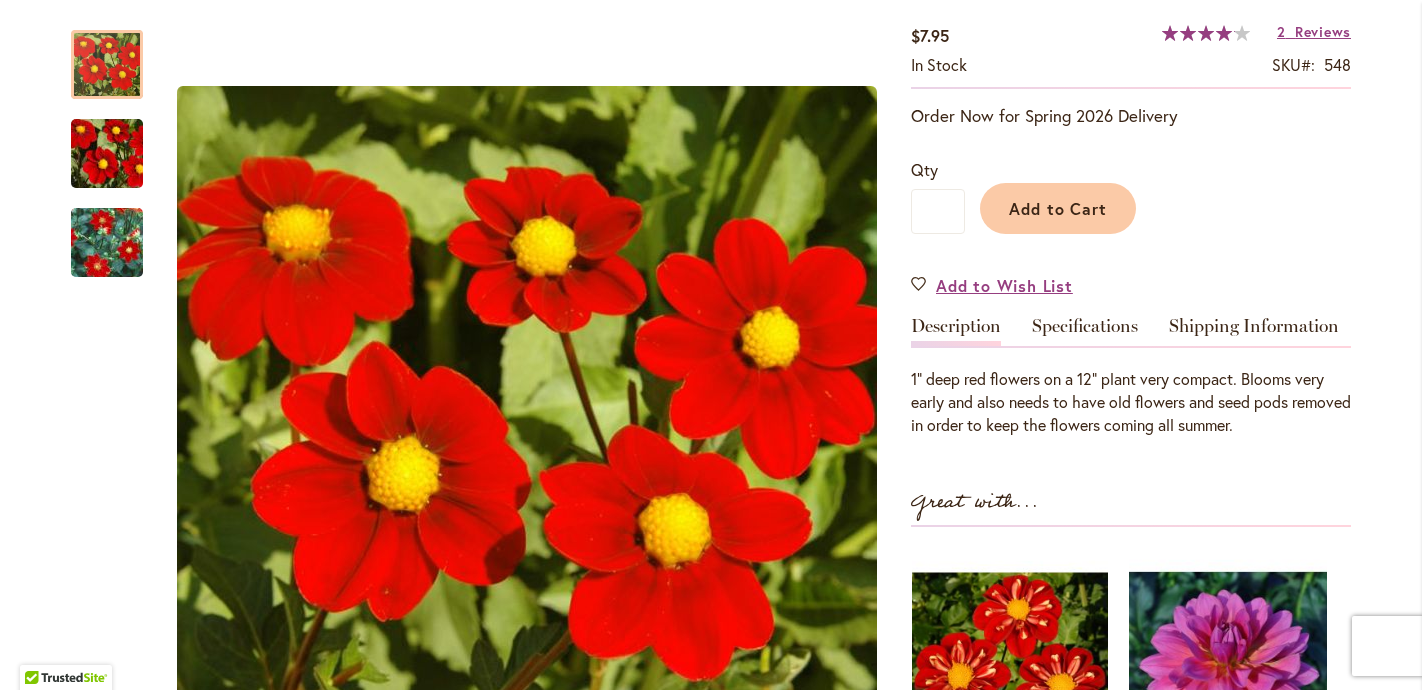 scroll, scrollTop: 405, scrollLeft: 0, axis: vertical 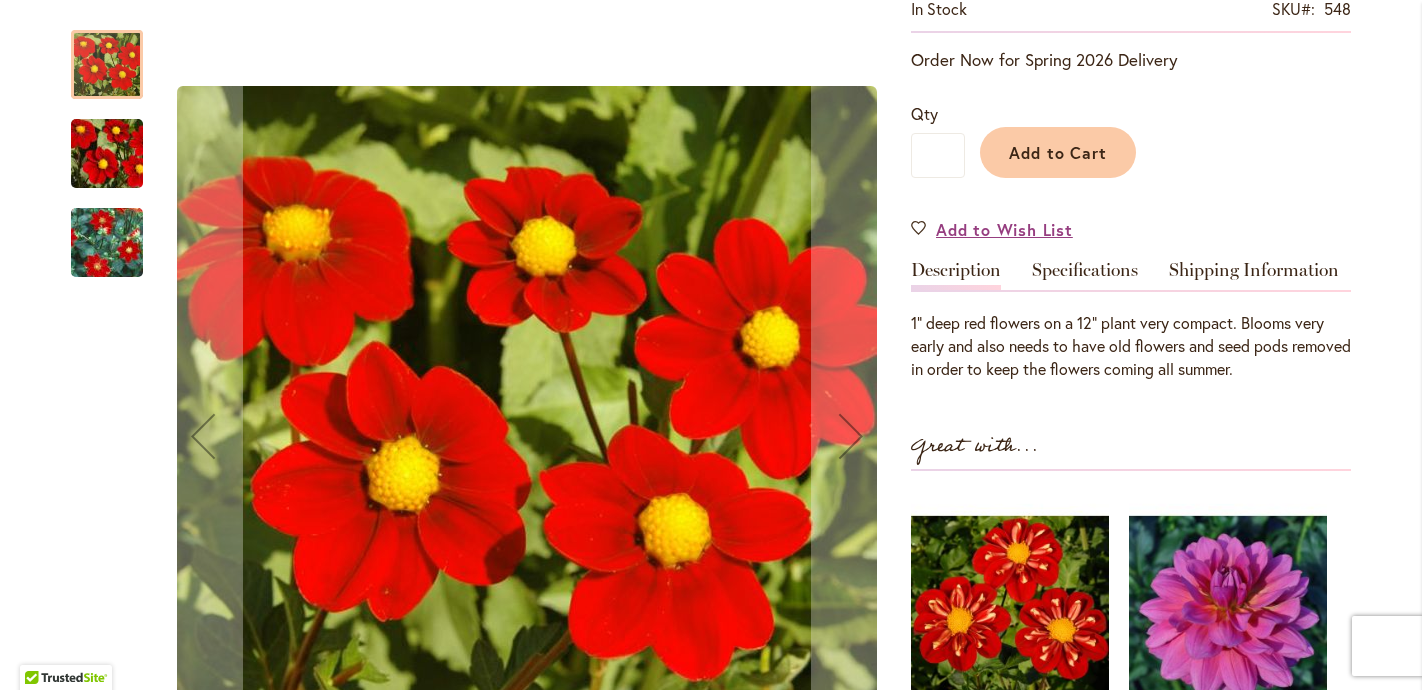 click at bounding box center (107, 154) 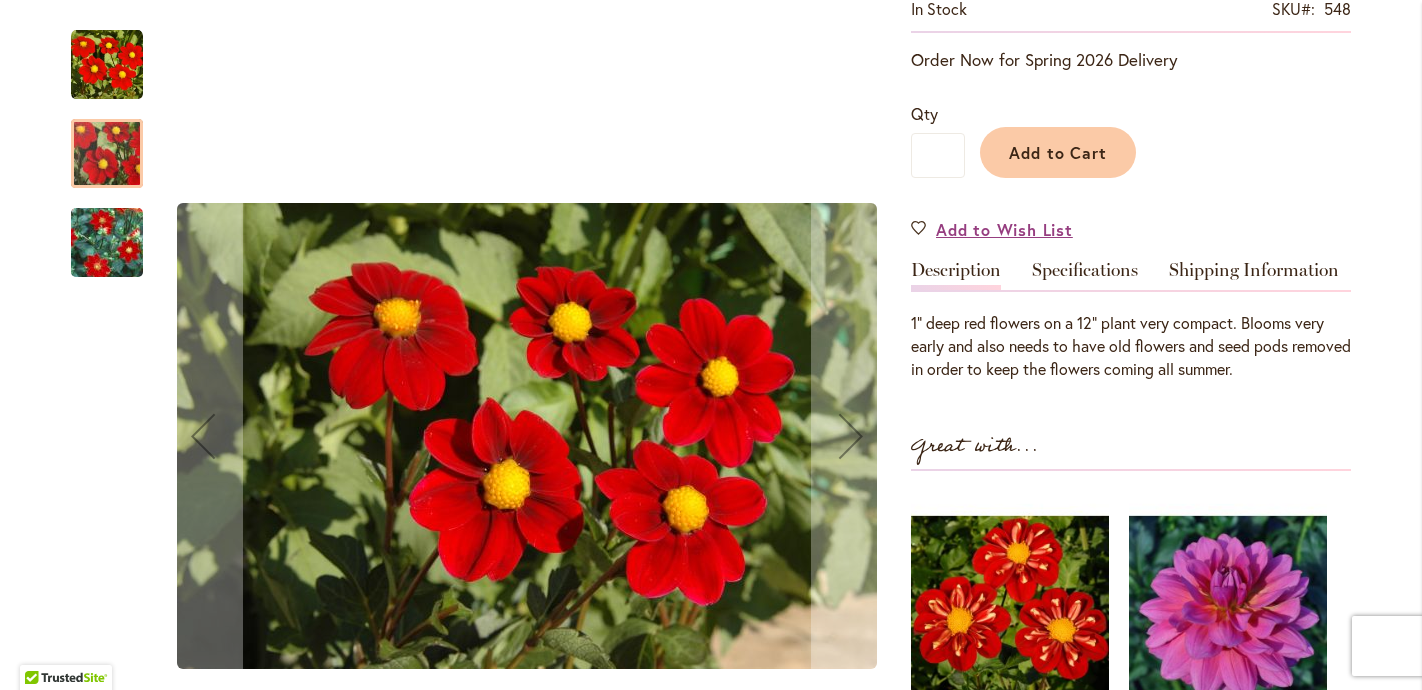 click at bounding box center [107, 243] 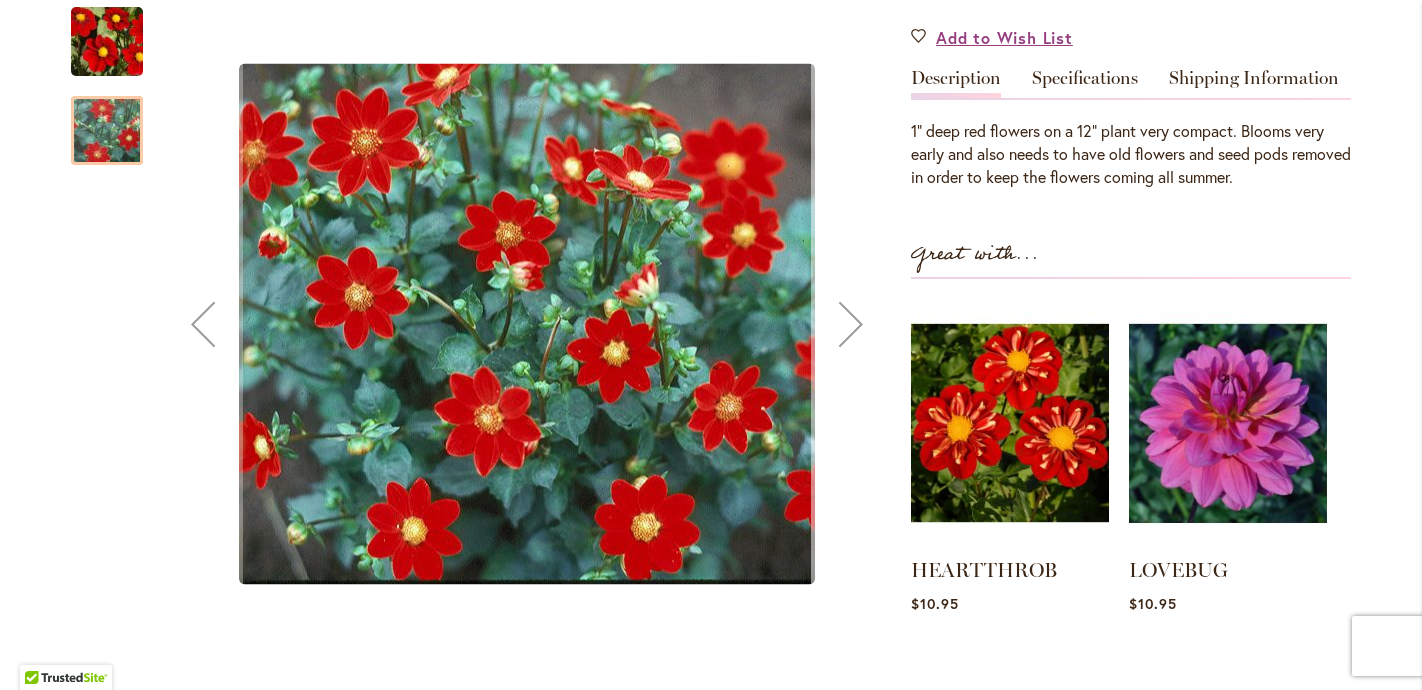 scroll, scrollTop: 633, scrollLeft: 0, axis: vertical 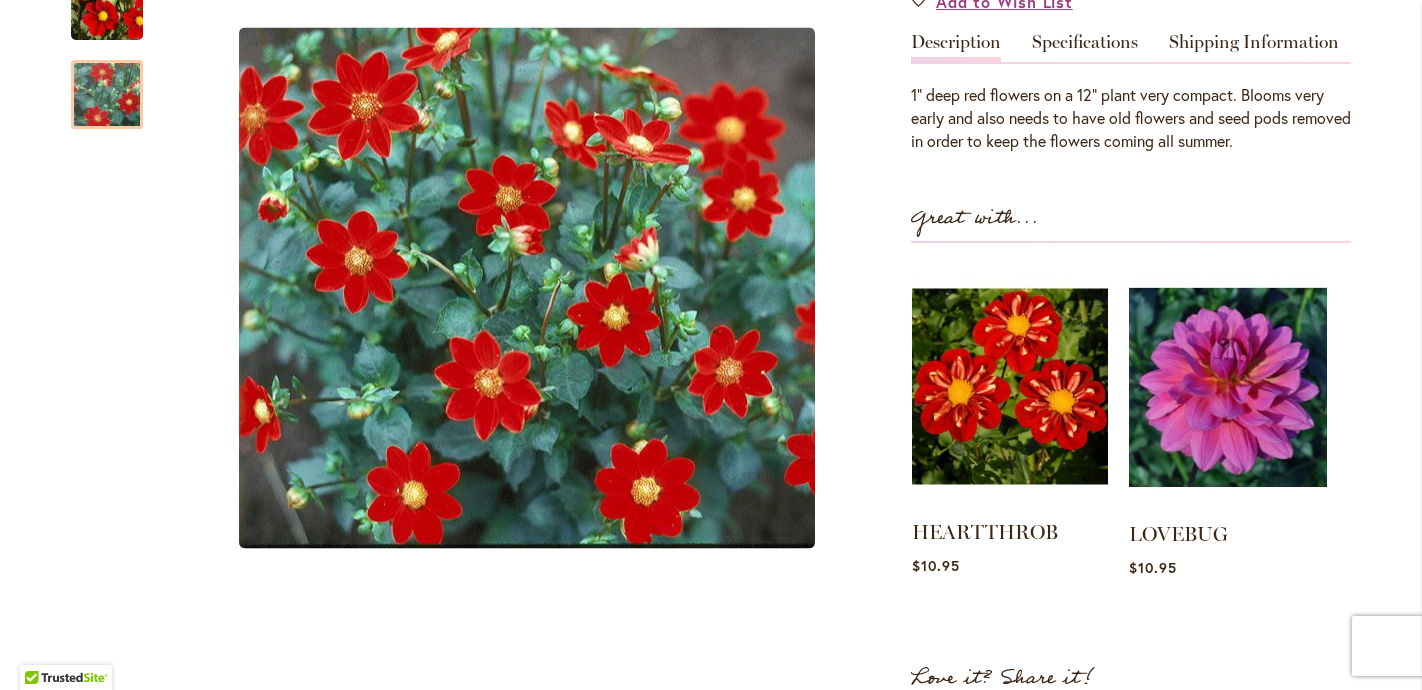 click at bounding box center [1010, 386] 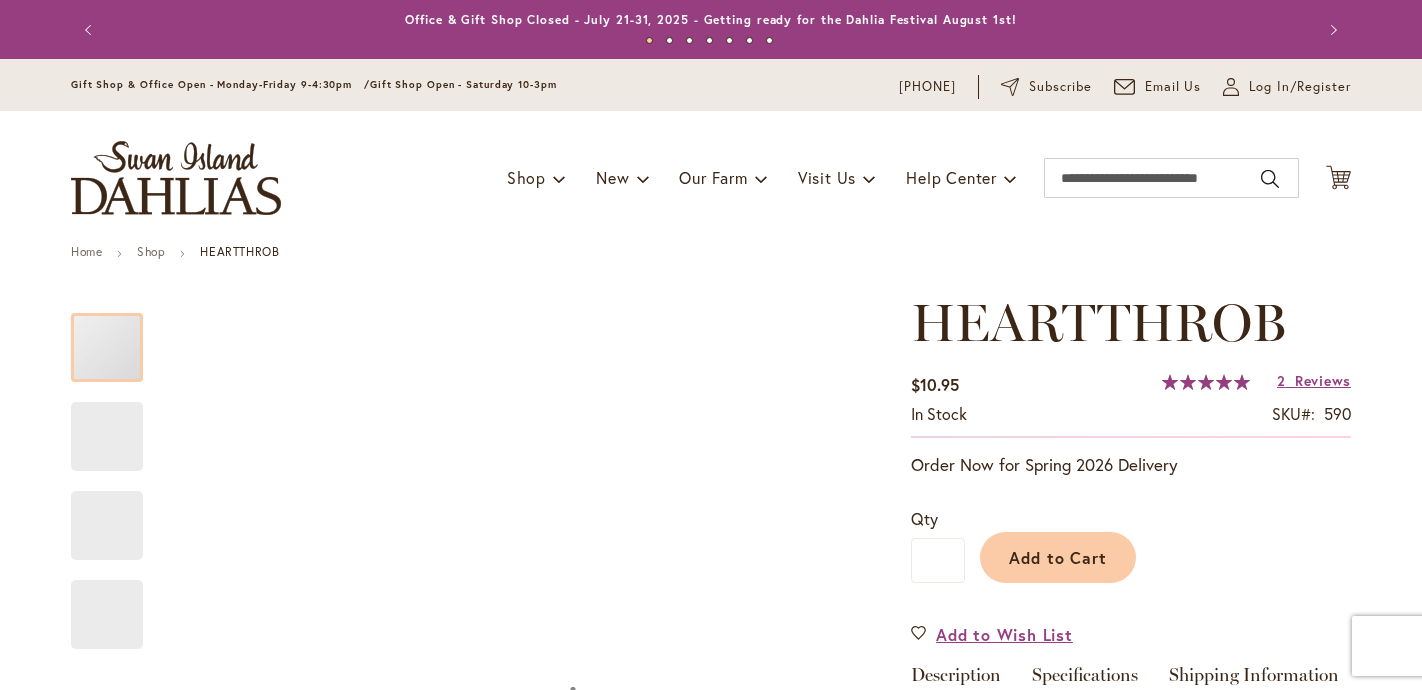 scroll, scrollTop: 0, scrollLeft: 0, axis: both 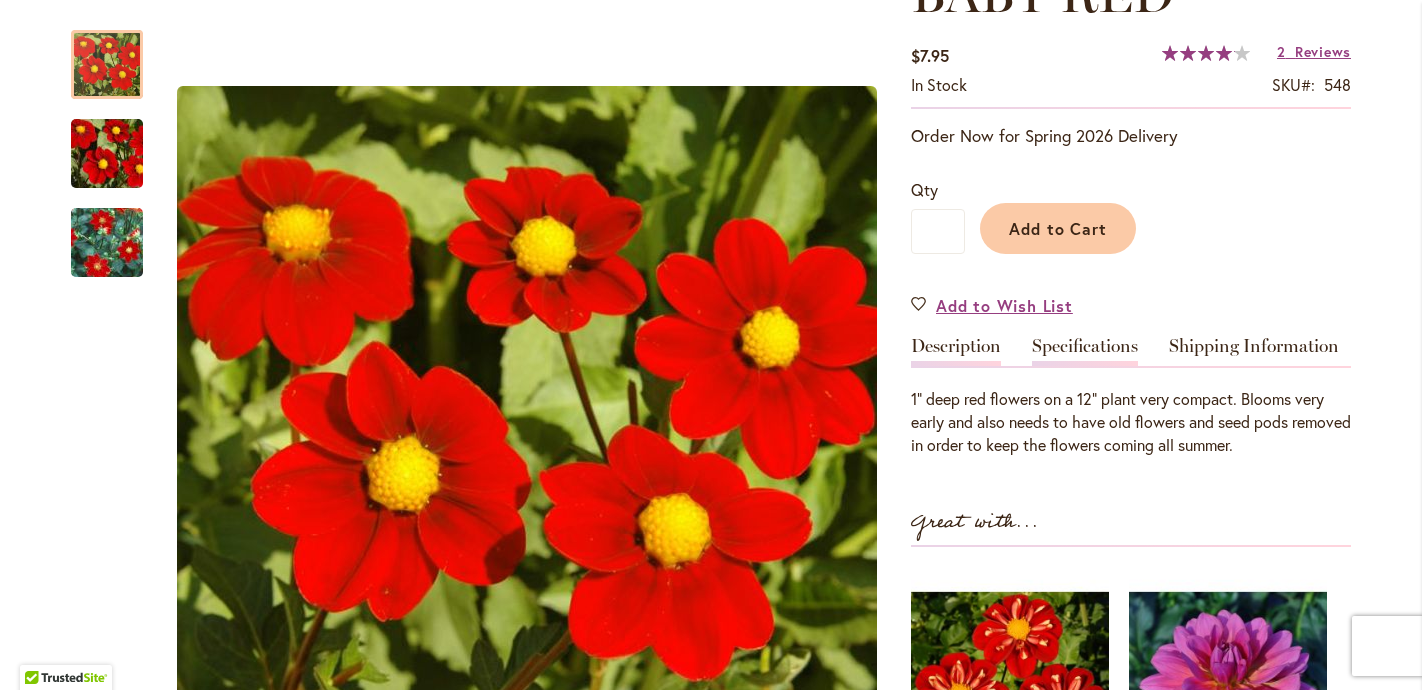 click on "Specifications" at bounding box center [1085, 351] 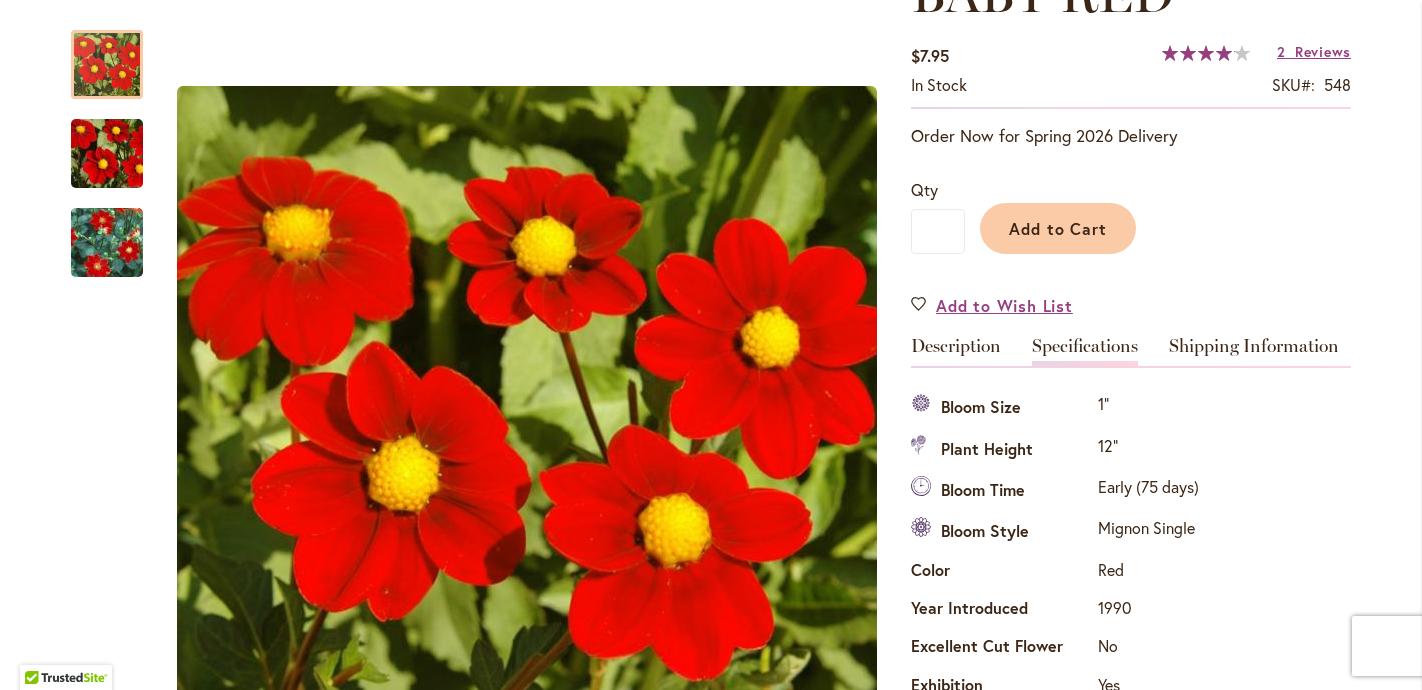 scroll, scrollTop: 665, scrollLeft: 0, axis: vertical 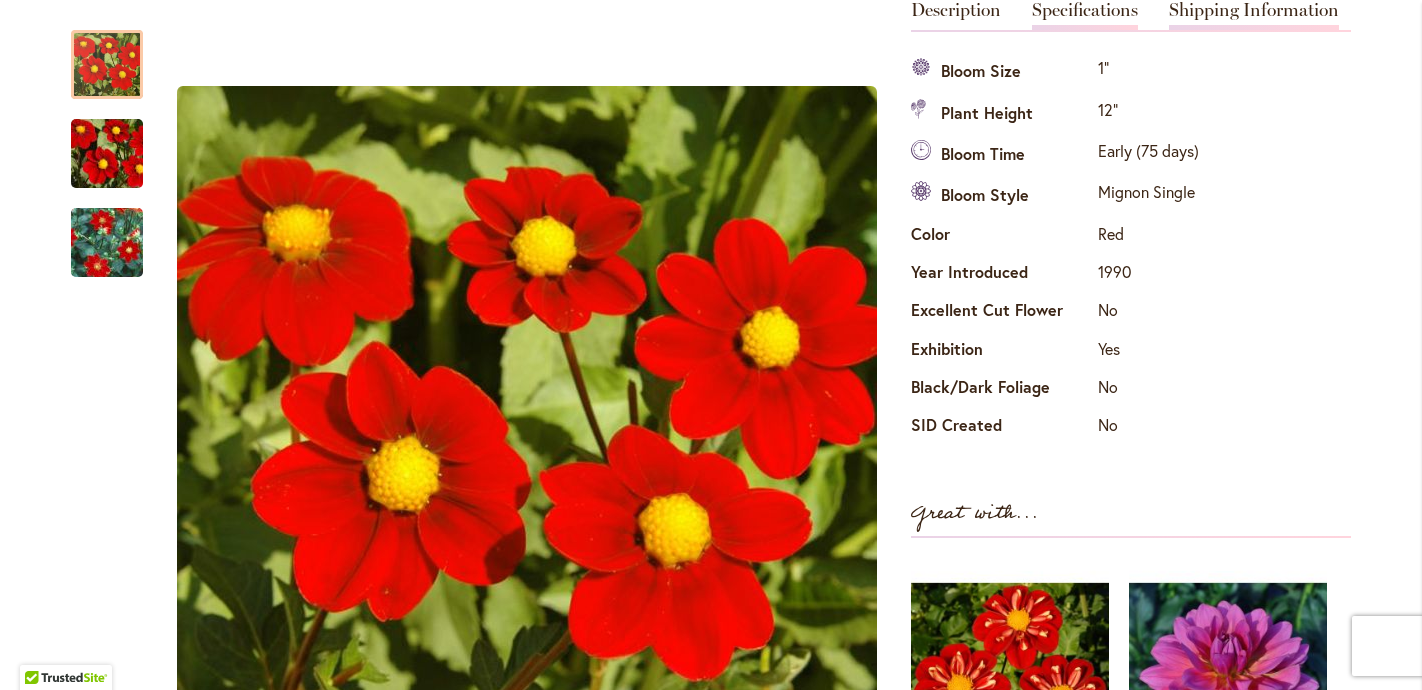 click on "Shipping Information" at bounding box center [1254, 15] 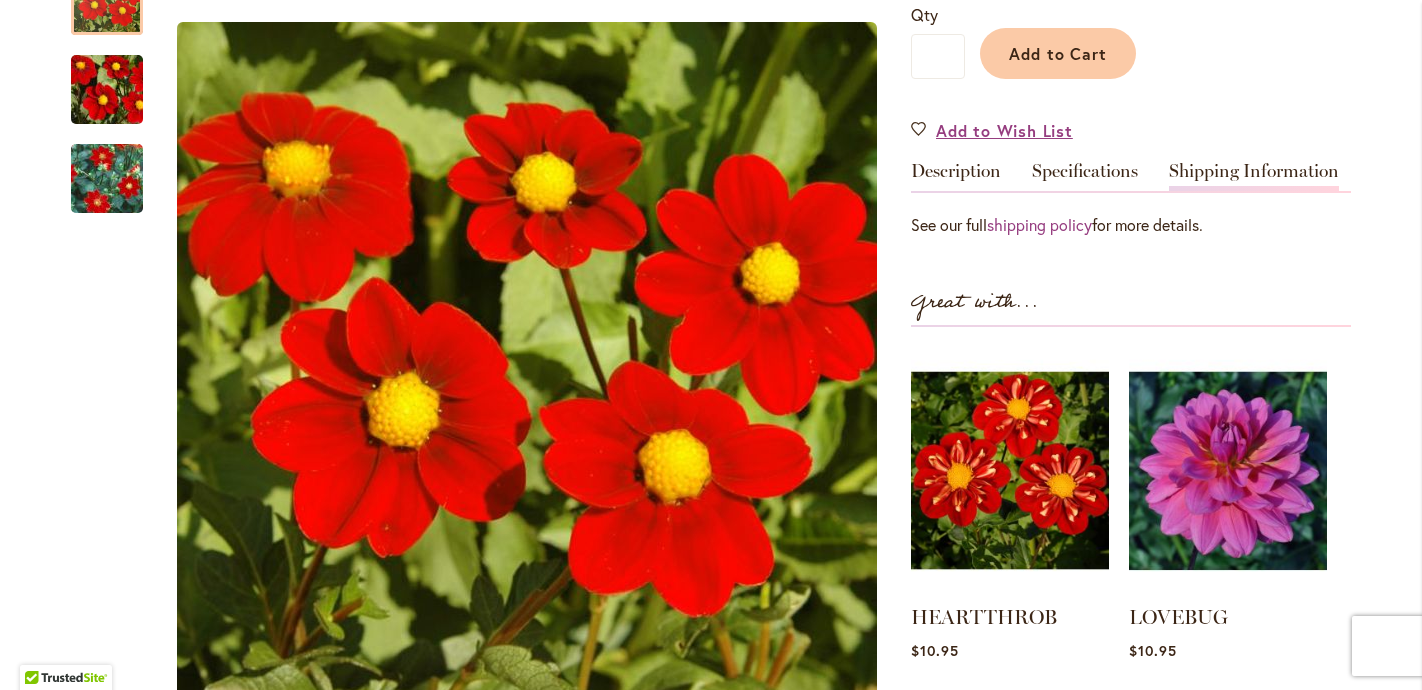 scroll, scrollTop: 256, scrollLeft: 0, axis: vertical 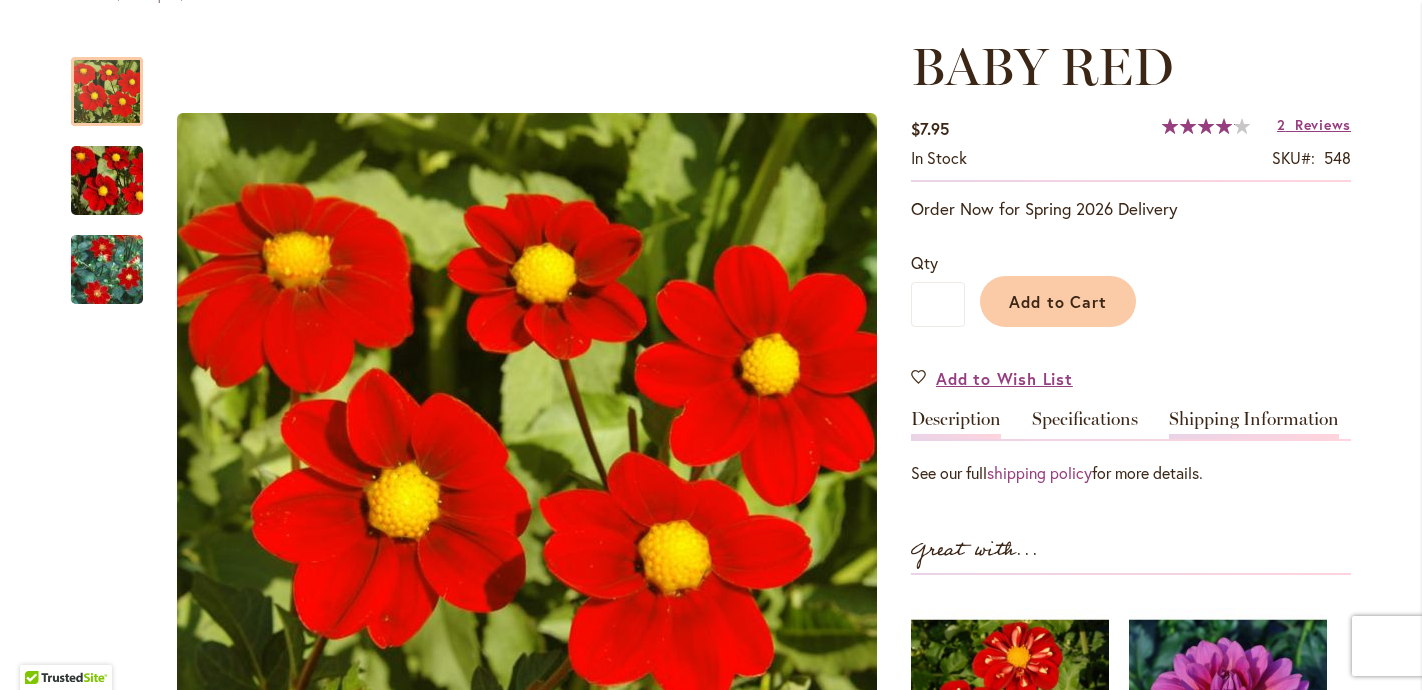 click on "Description" at bounding box center [956, 424] 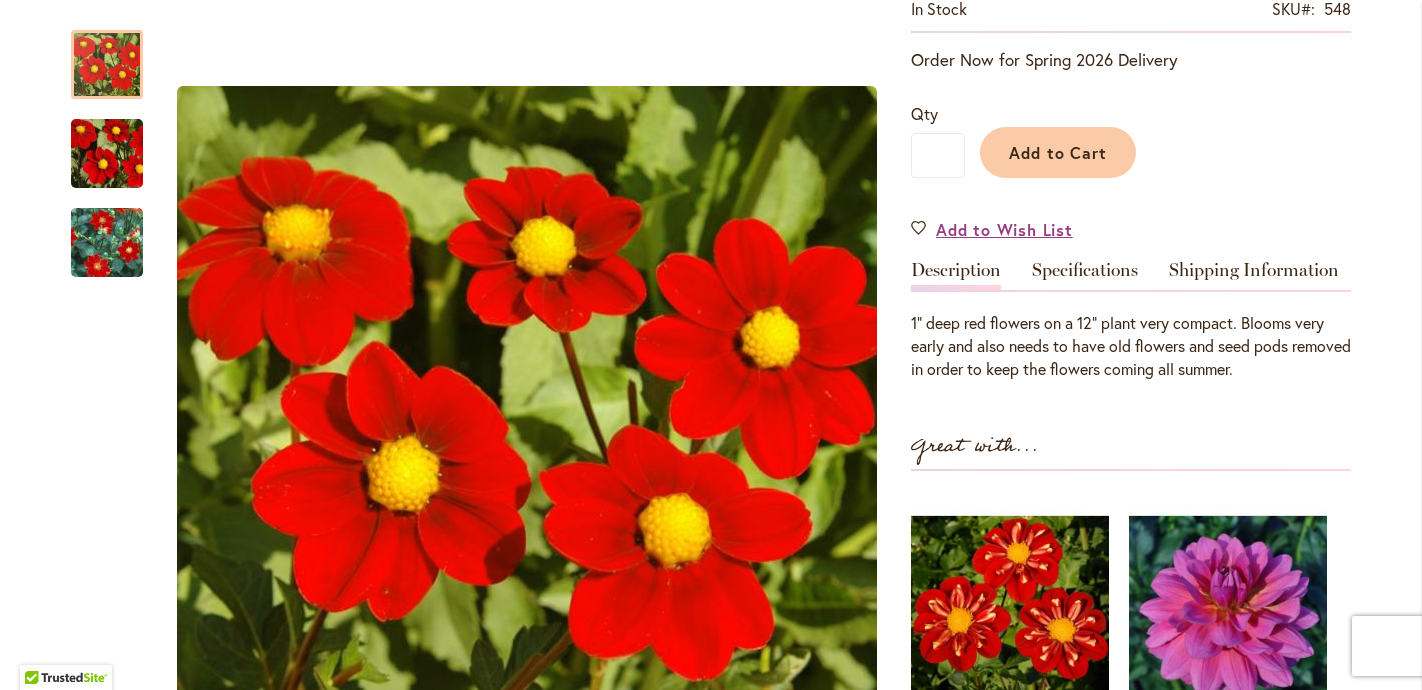 scroll, scrollTop: 448, scrollLeft: 0, axis: vertical 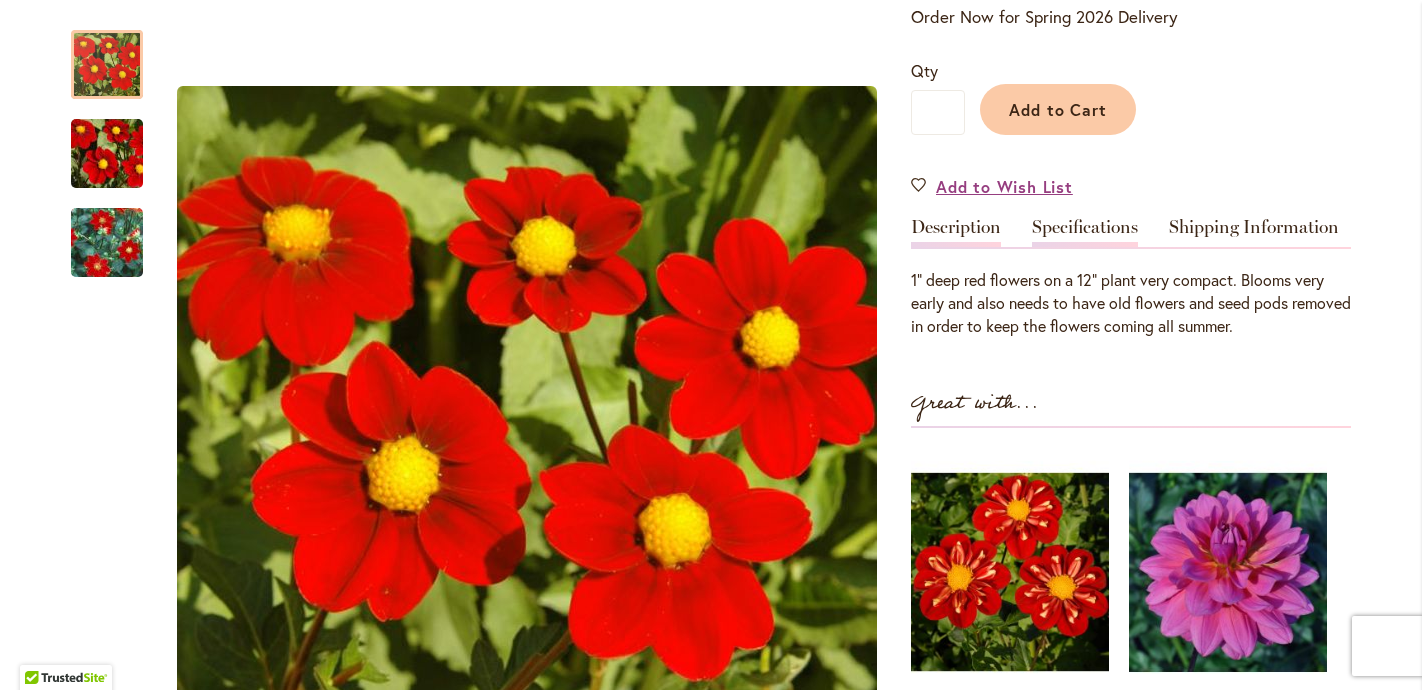click on "Specifications" at bounding box center (1085, 232) 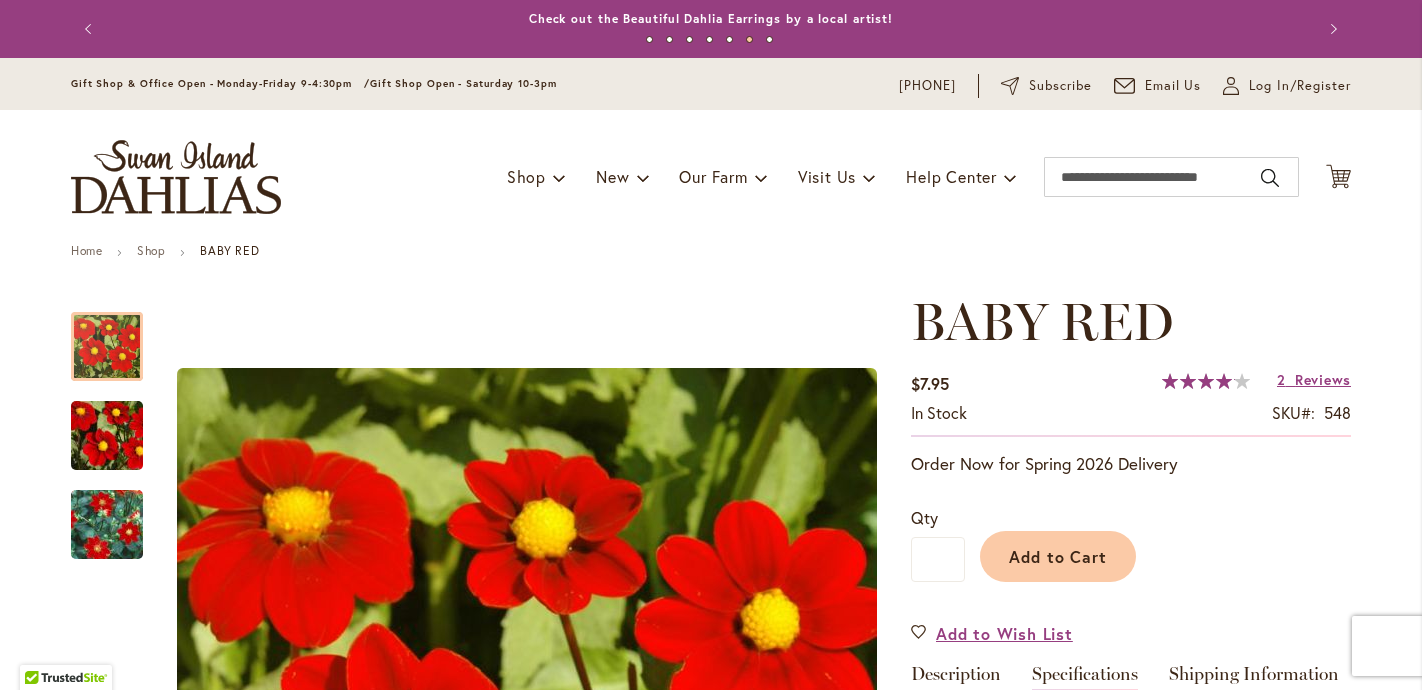 scroll, scrollTop: 0, scrollLeft: 0, axis: both 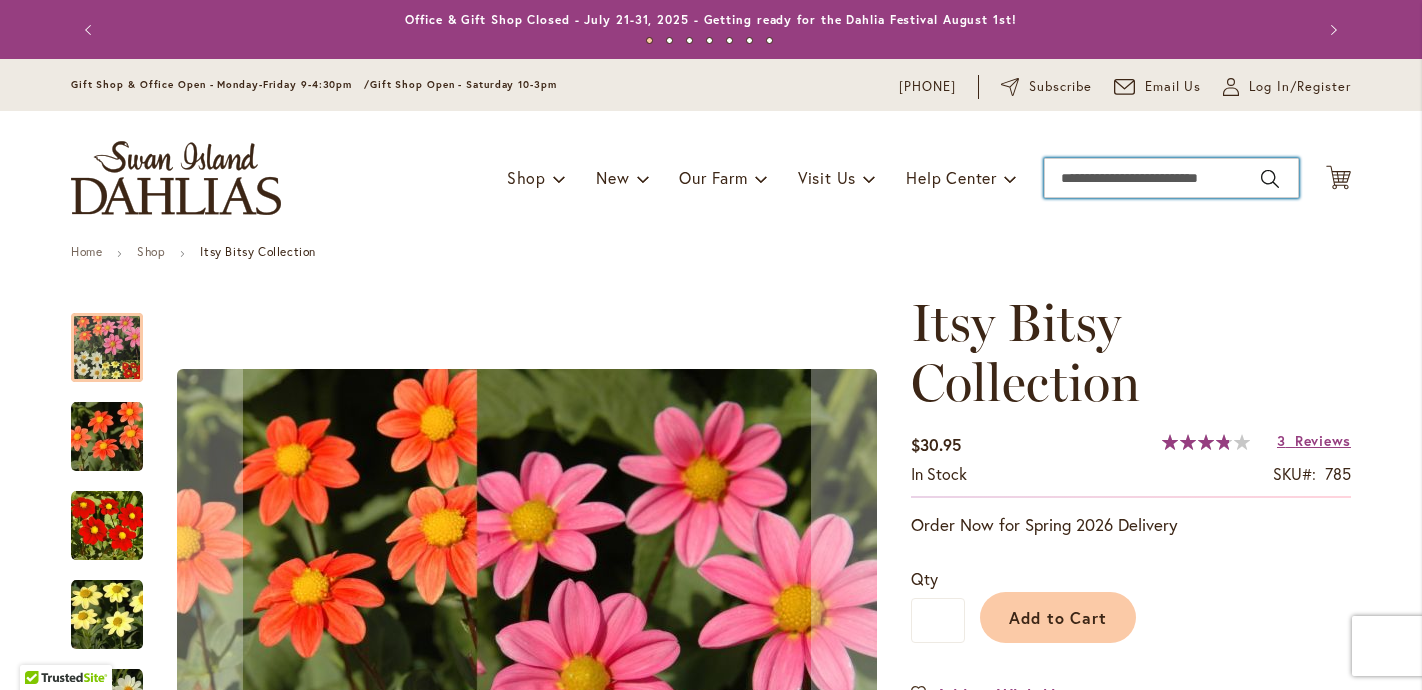 click on "Search" at bounding box center (1171, 178) 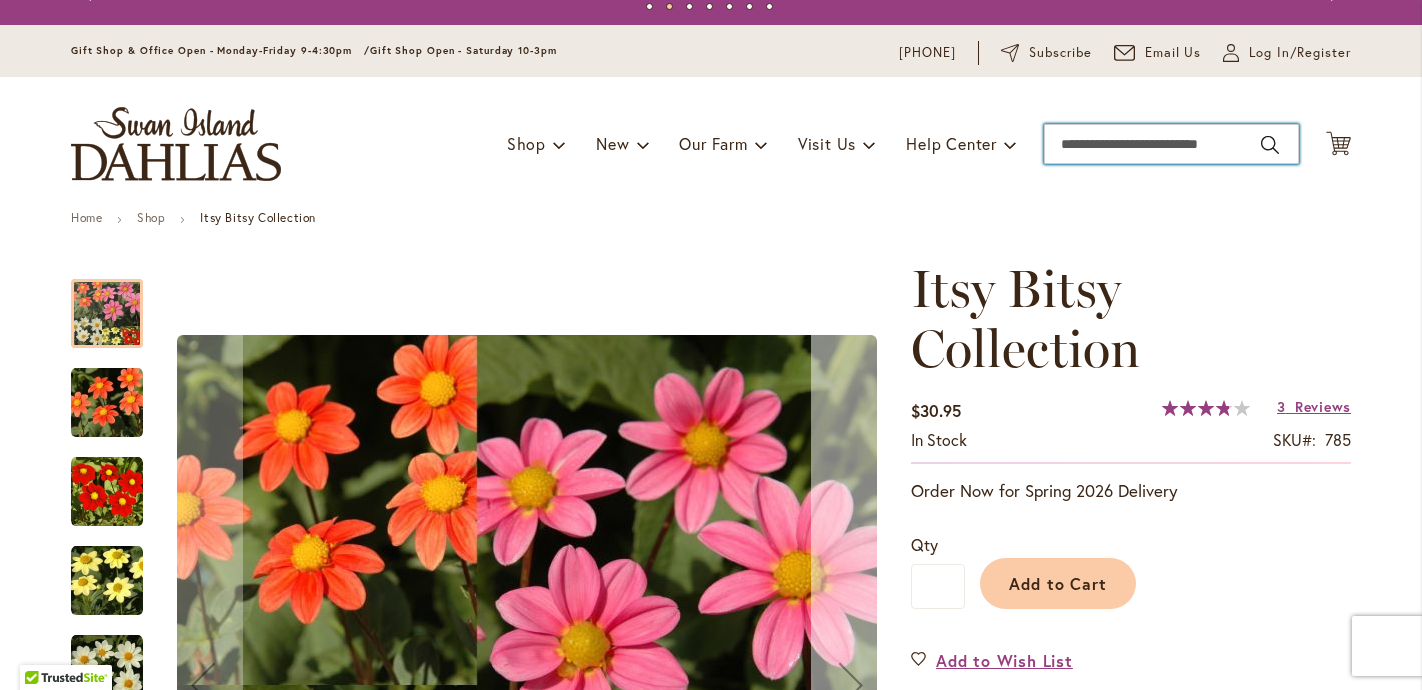 scroll, scrollTop: 0, scrollLeft: 0, axis: both 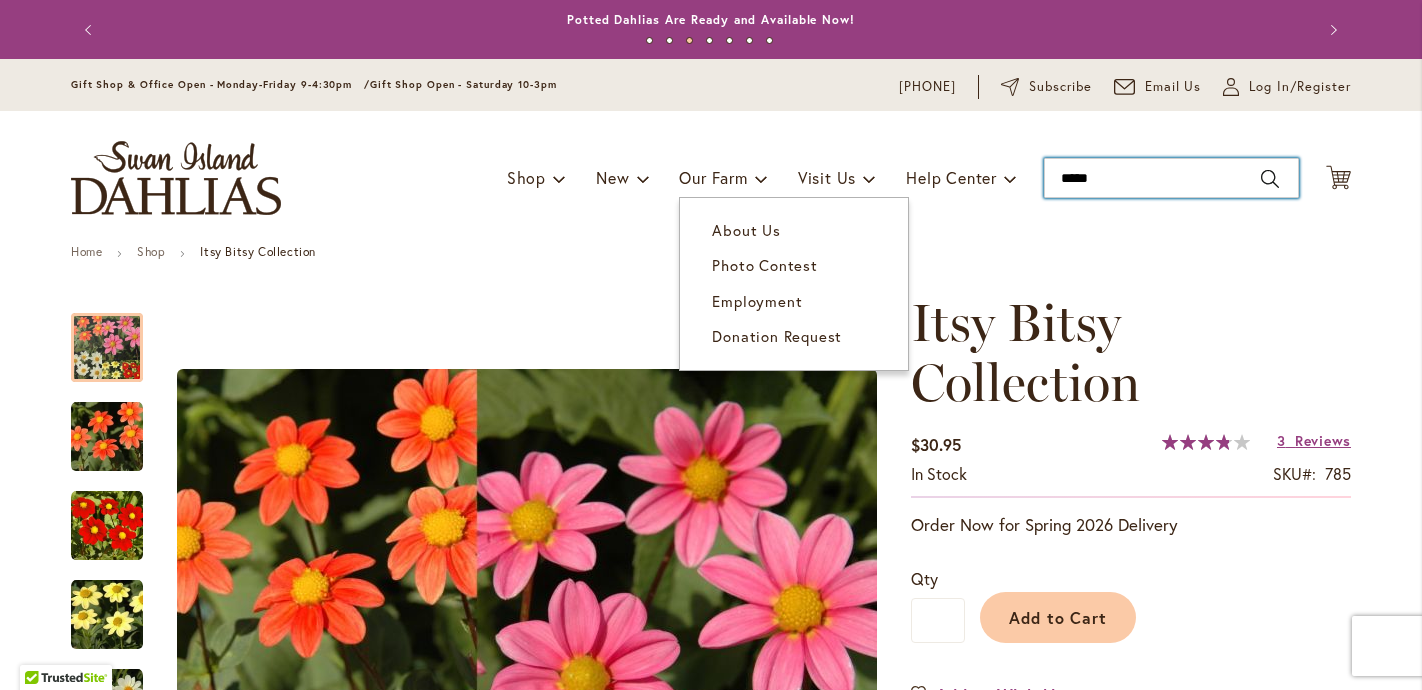 type on "******" 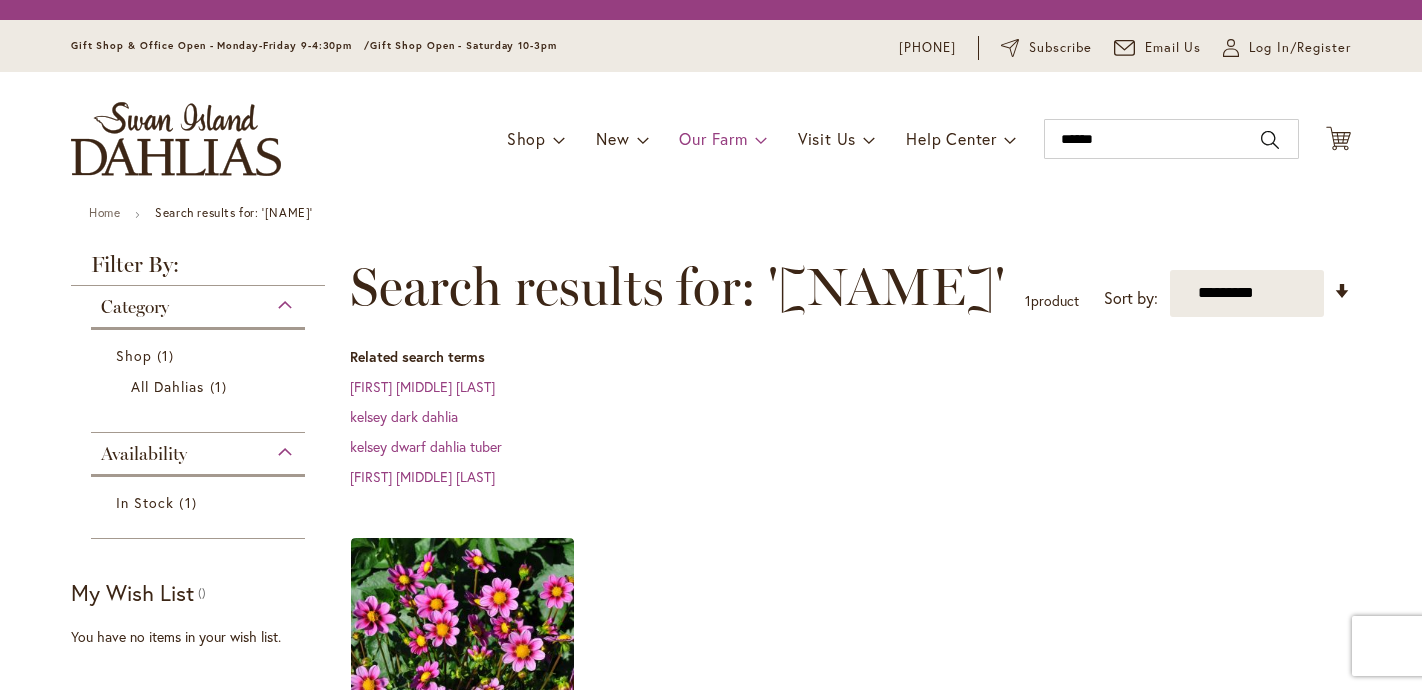 scroll, scrollTop: 0, scrollLeft: 0, axis: both 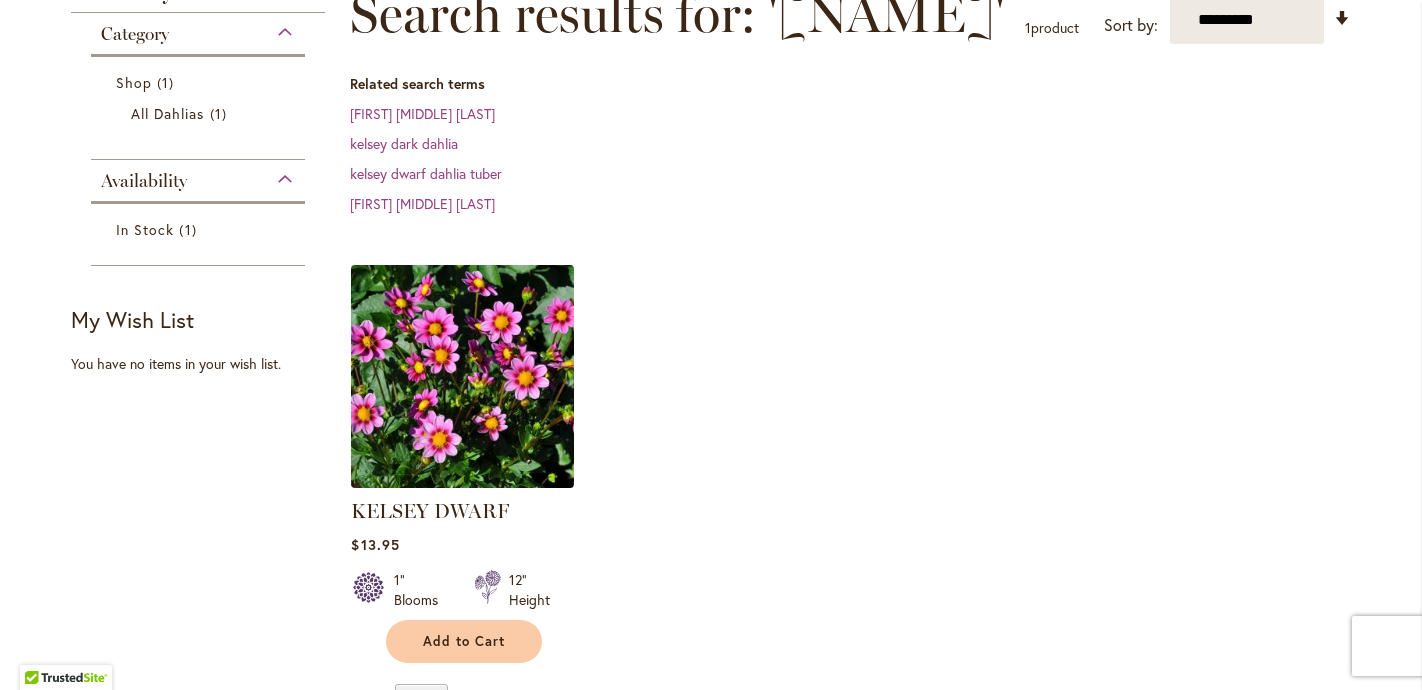 click at bounding box center [463, 376] 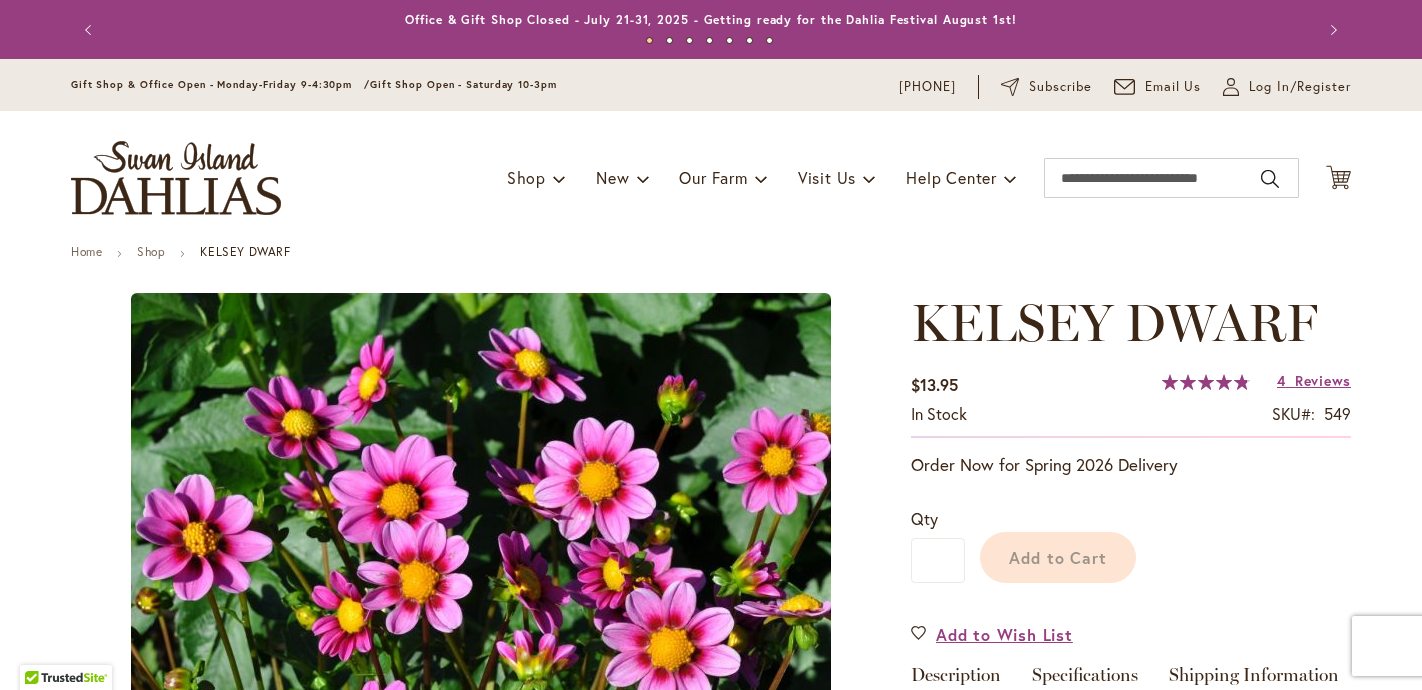 scroll, scrollTop: 0, scrollLeft: 0, axis: both 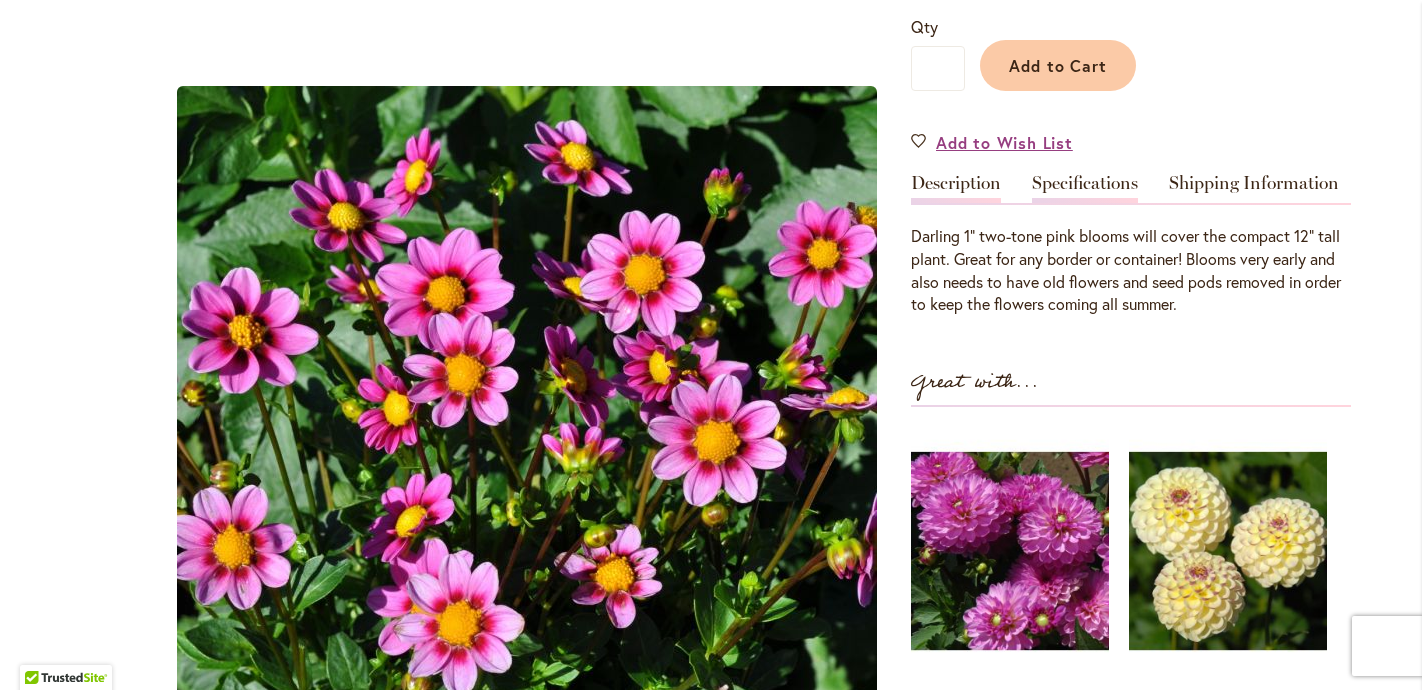 click on "Specifications" at bounding box center [1085, 188] 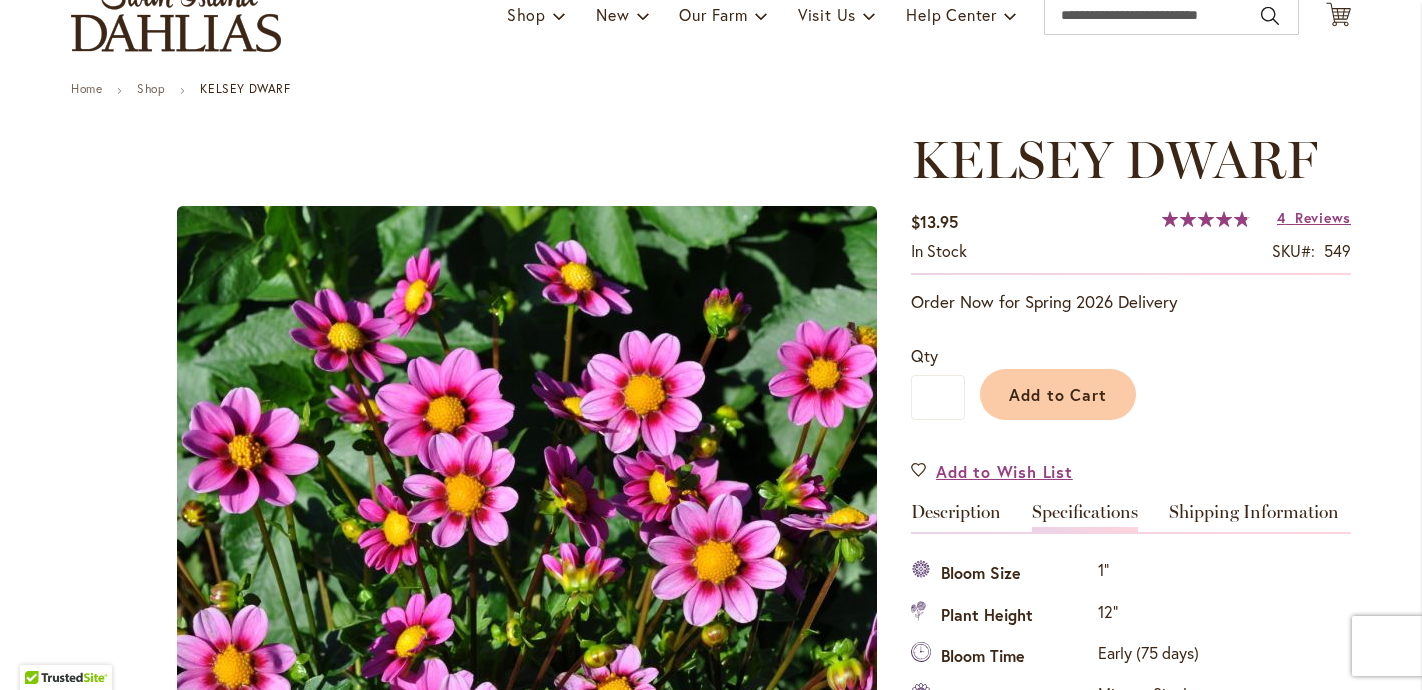 scroll, scrollTop: 158, scrollLeft: 0, axis: vertical 